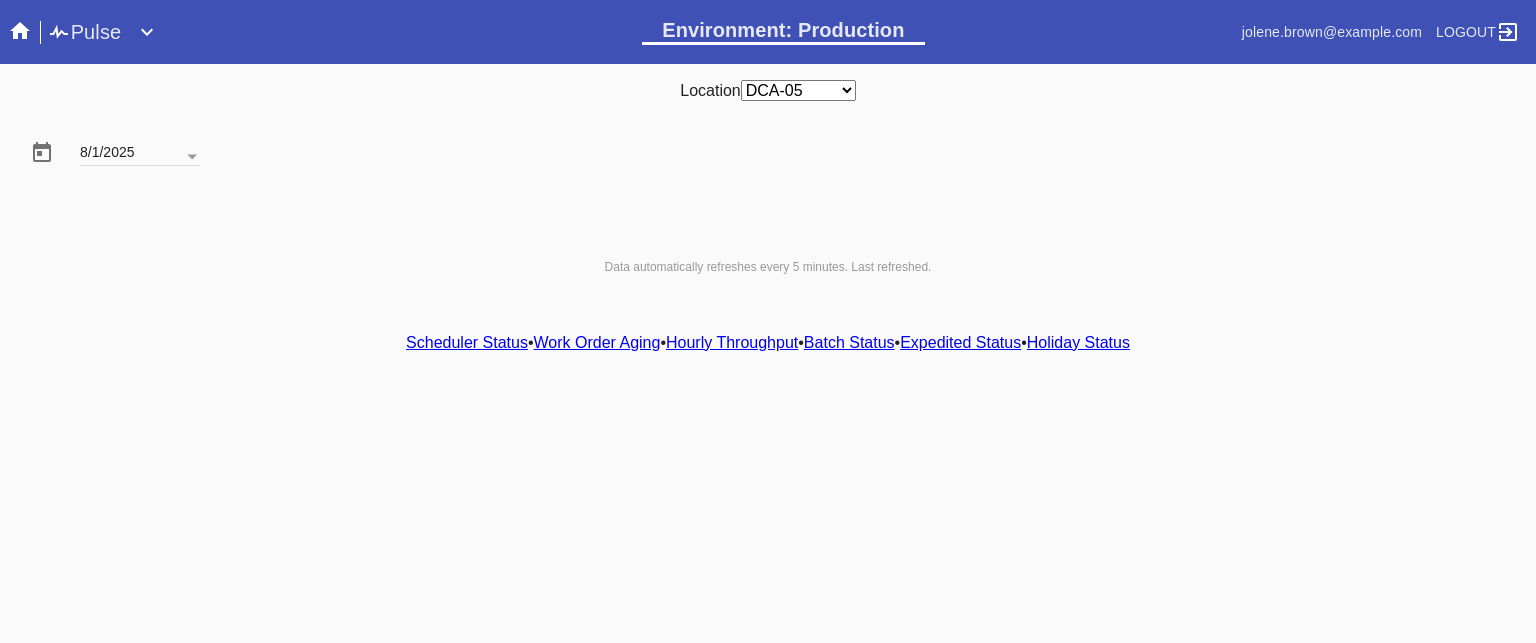 scroll, scrollTop: 0, scrollLeft: 0, axis: both 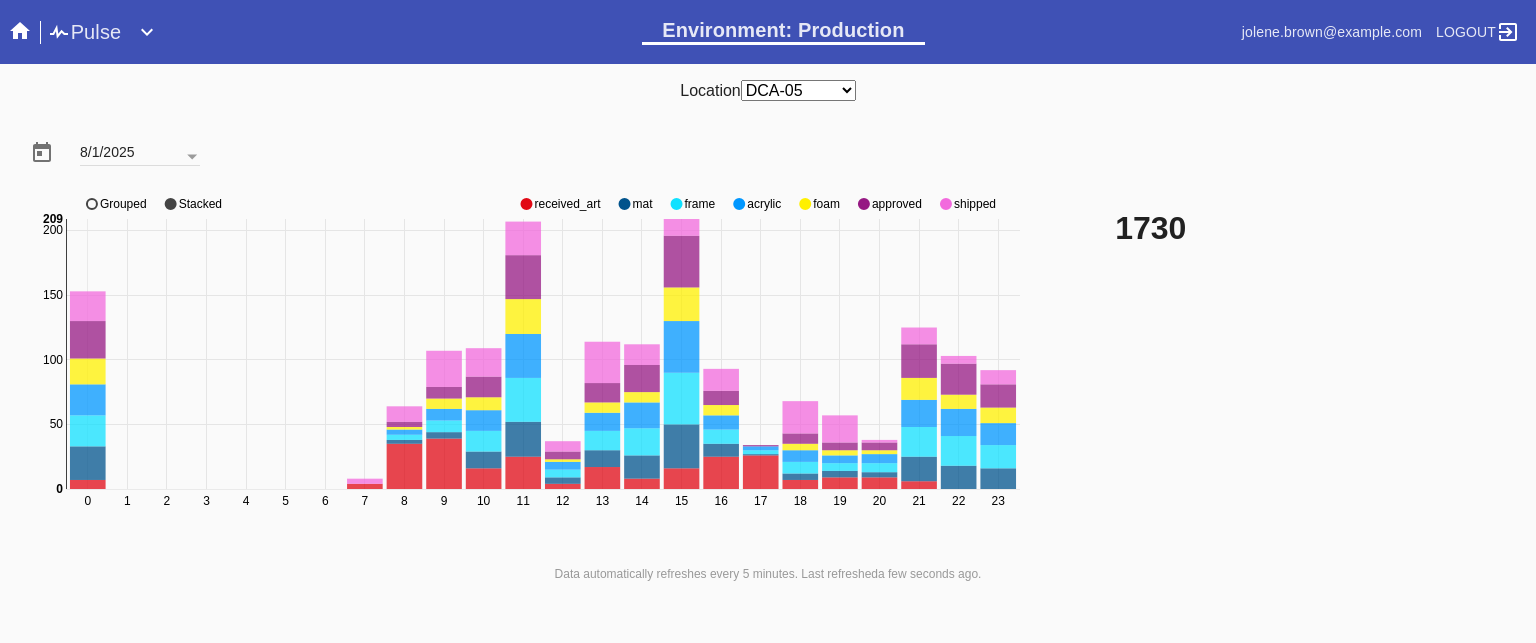 click on "approved" 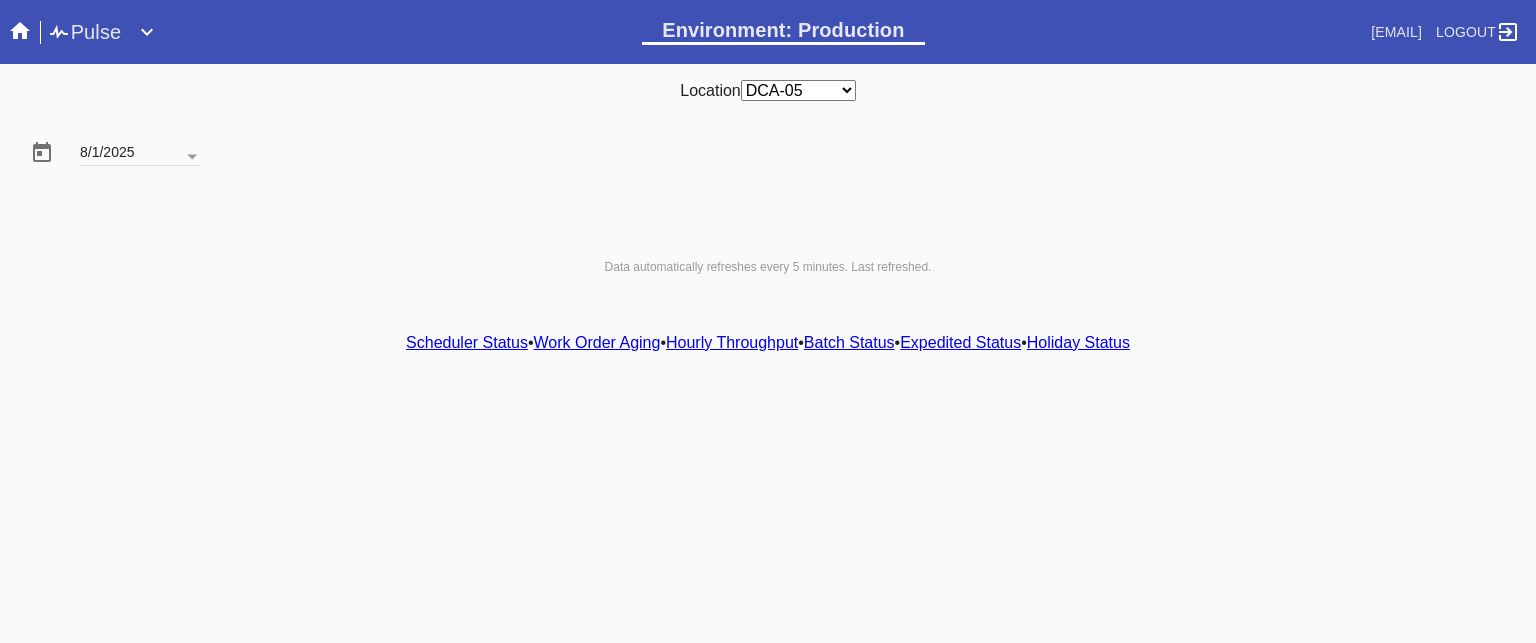 scroll, scrollTop: 0, scrollLeft: 0, axis: both 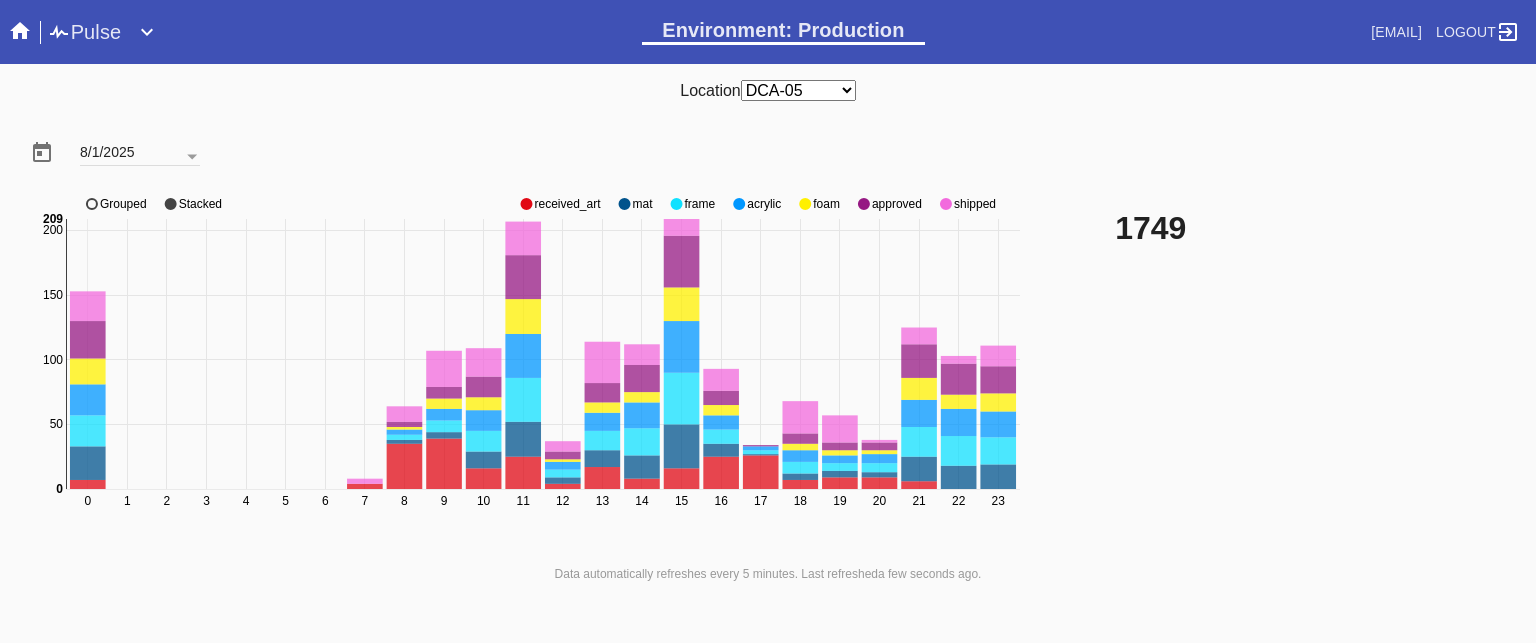 click on "approved" 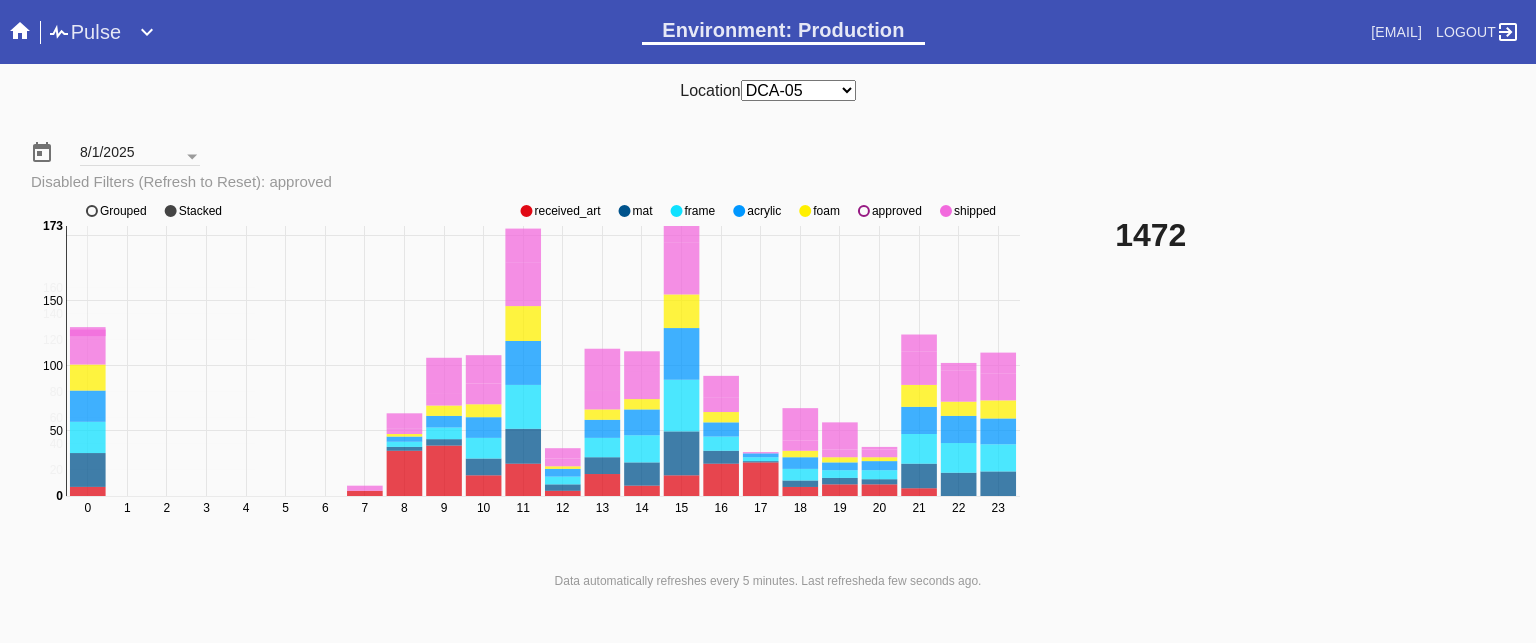click on "approved" 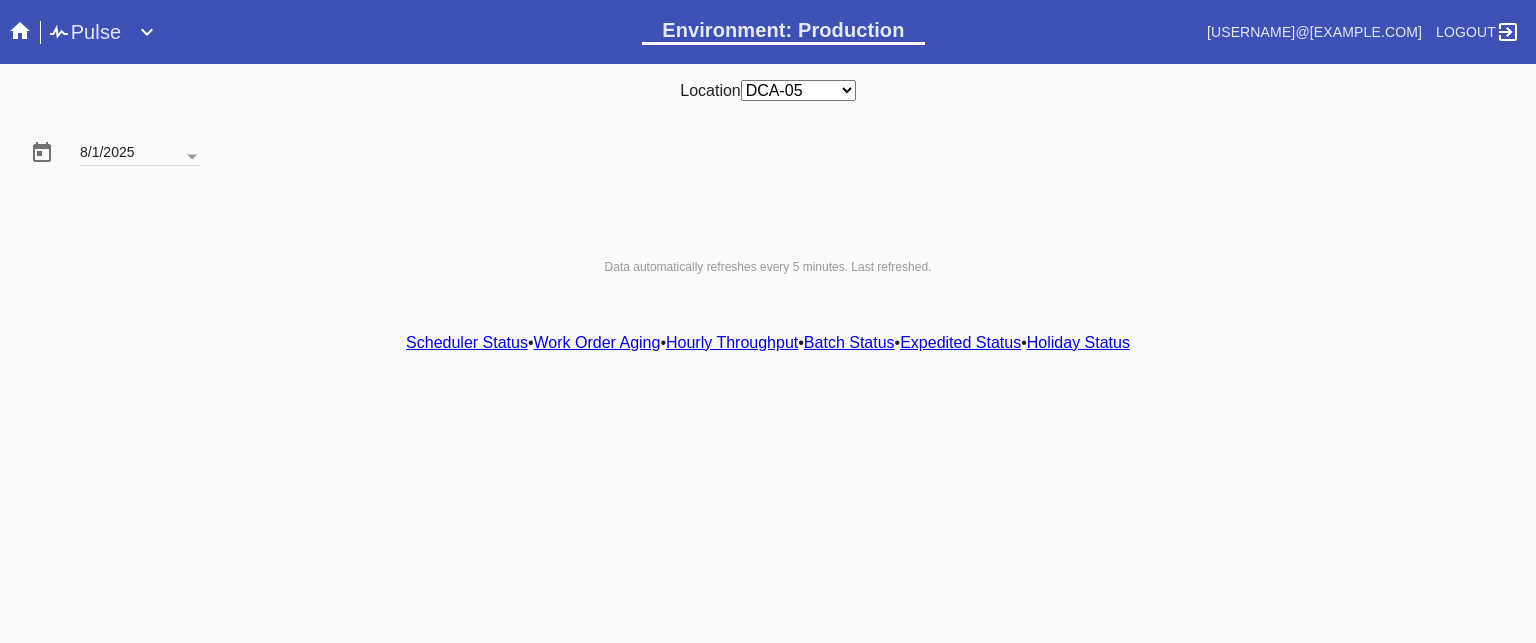 scroll, scrollTop: 0, scrollLeft: 0, axis: both 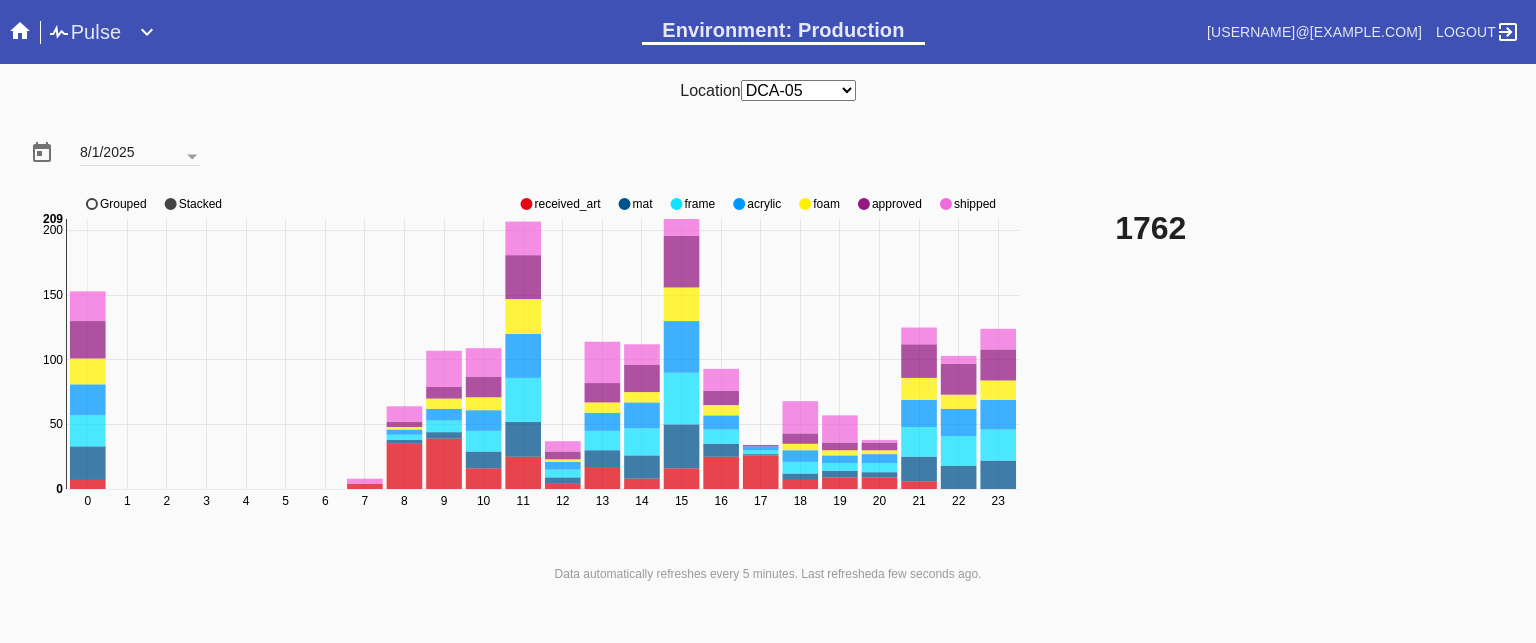 click on "approved" 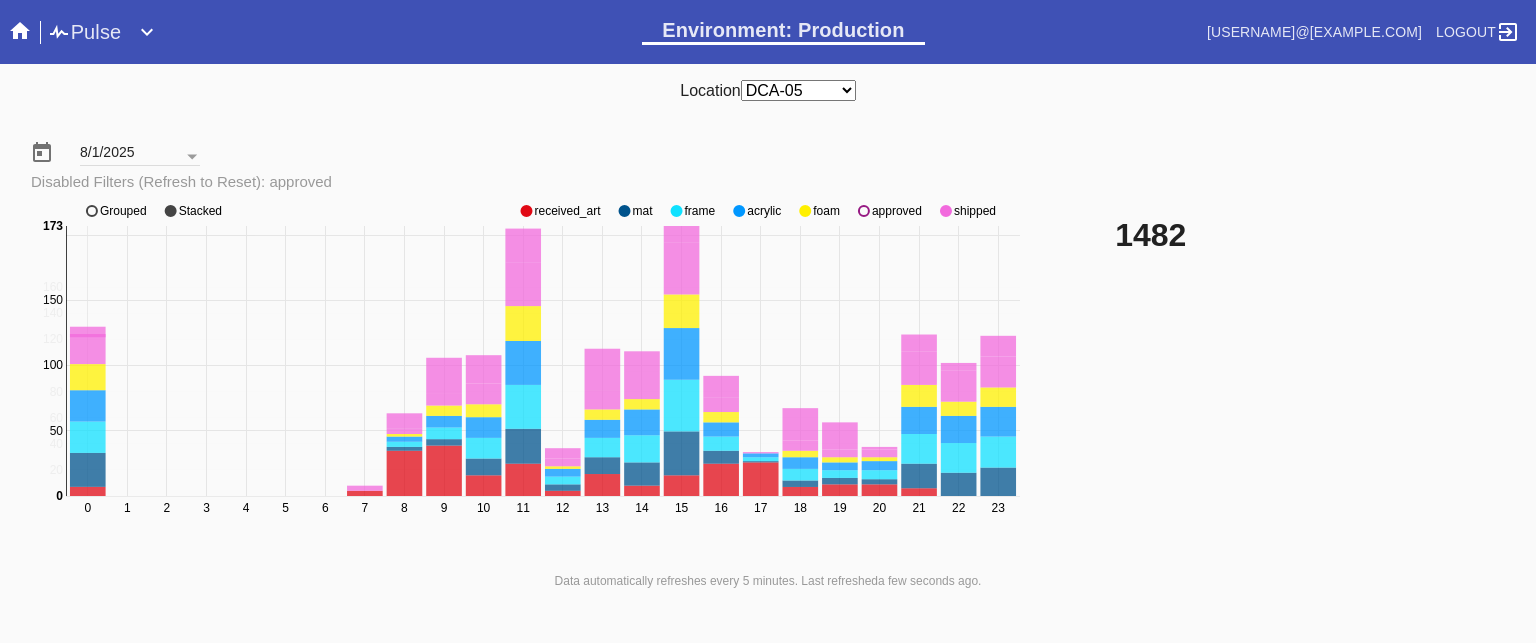 click on "0 1 2 3 4 5 6 7 8 9 10 11 12 13 14 15 16 17 18 19 20 21 22 23 50 150 200 0 20 40 60 80 100 120 140 160 0 173 received_art mat frame acrylic foam approved shipped Grouped Stacked" 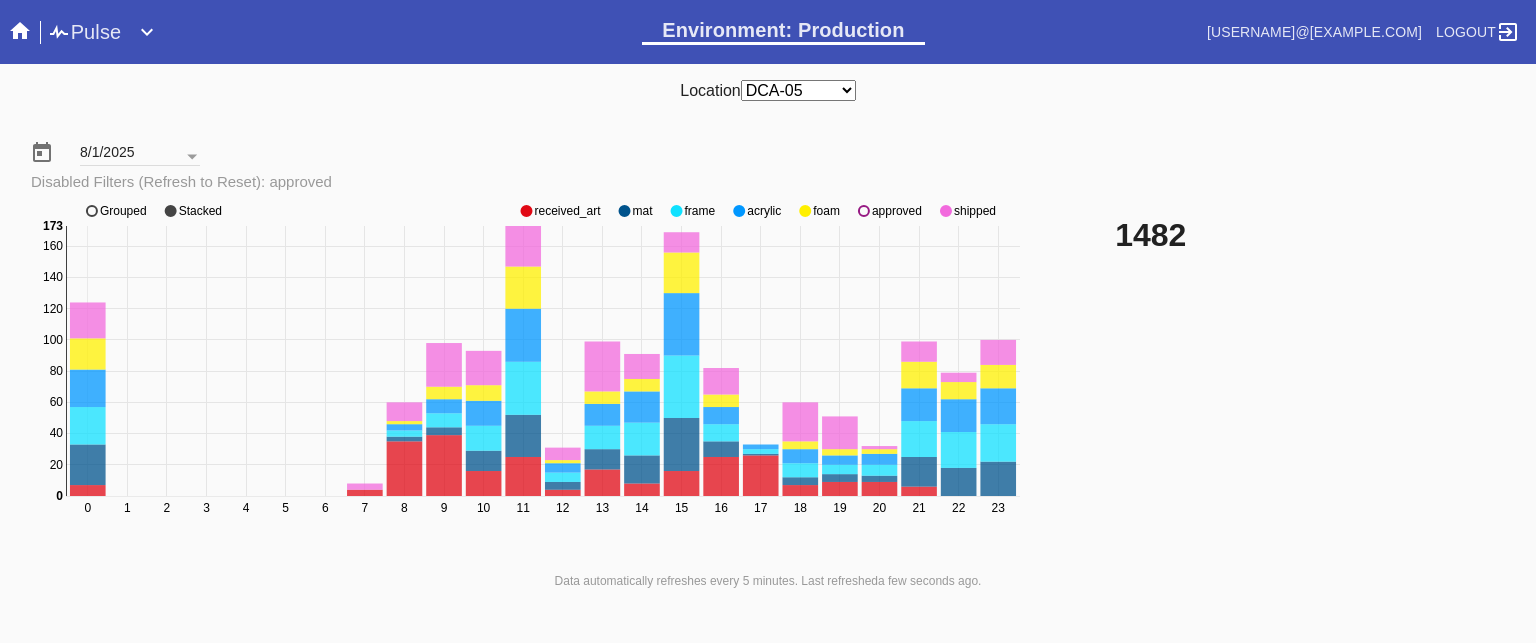 click on "approved" 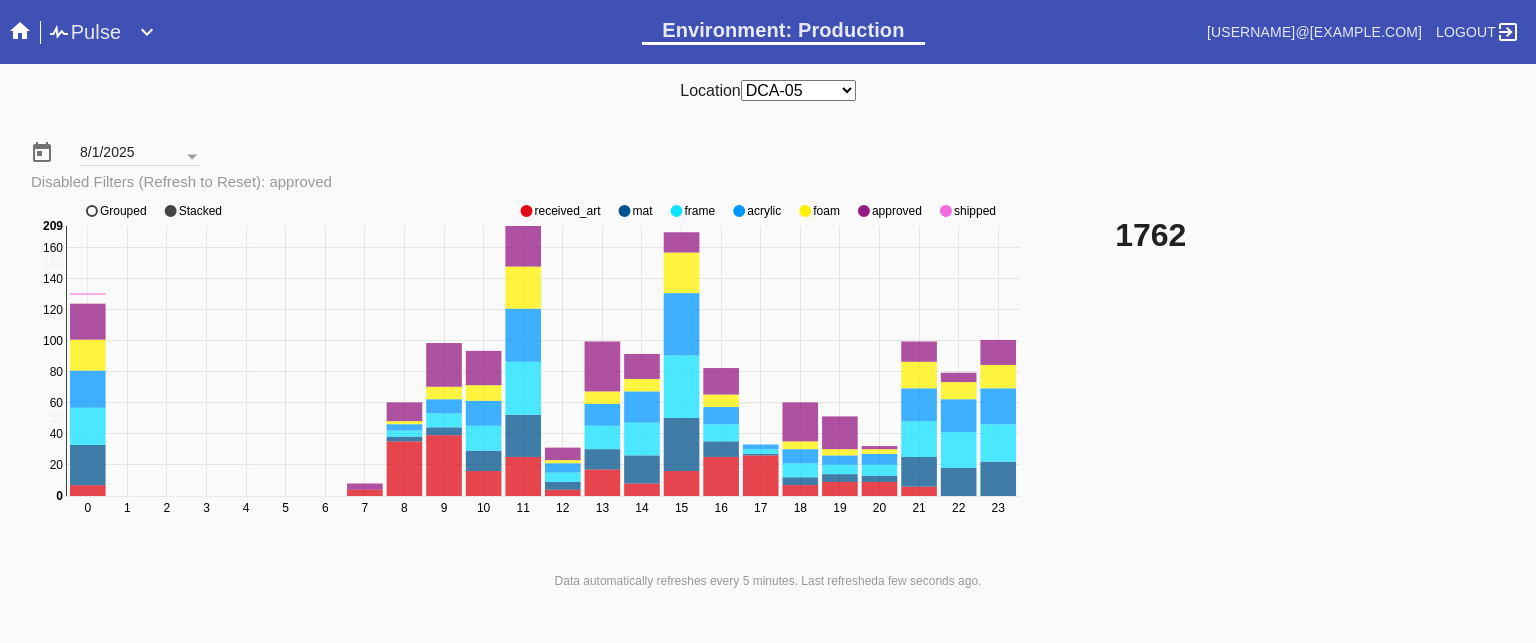 click on "approved" 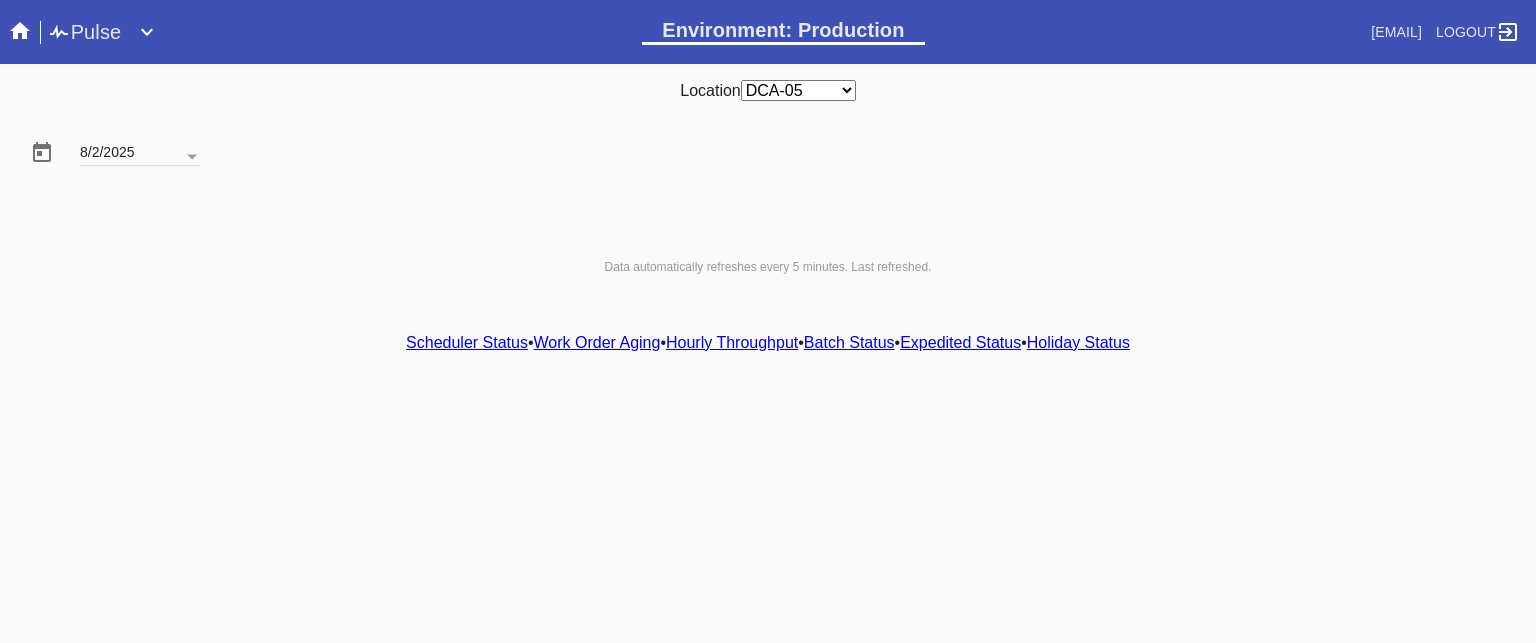 scroll, scrollTop: 0, scrollLeft: 0, axis: both 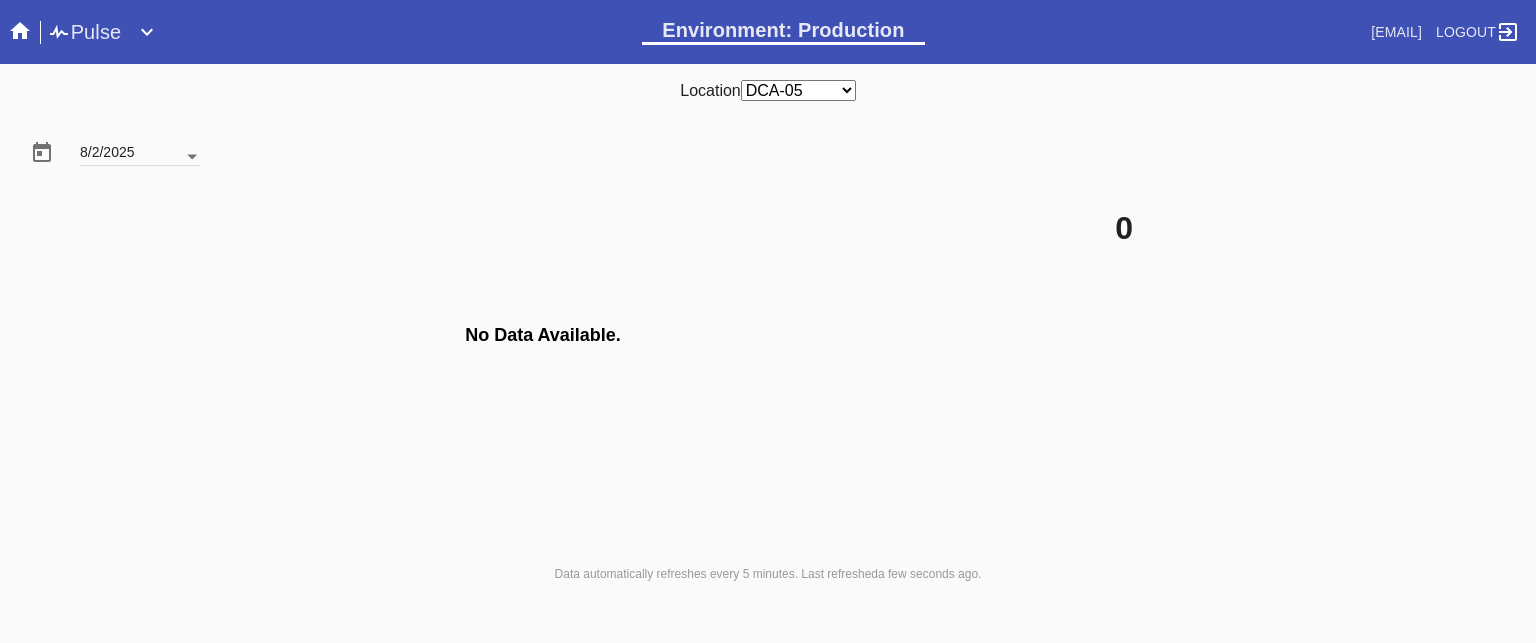 click at bounding box center (192, 157) 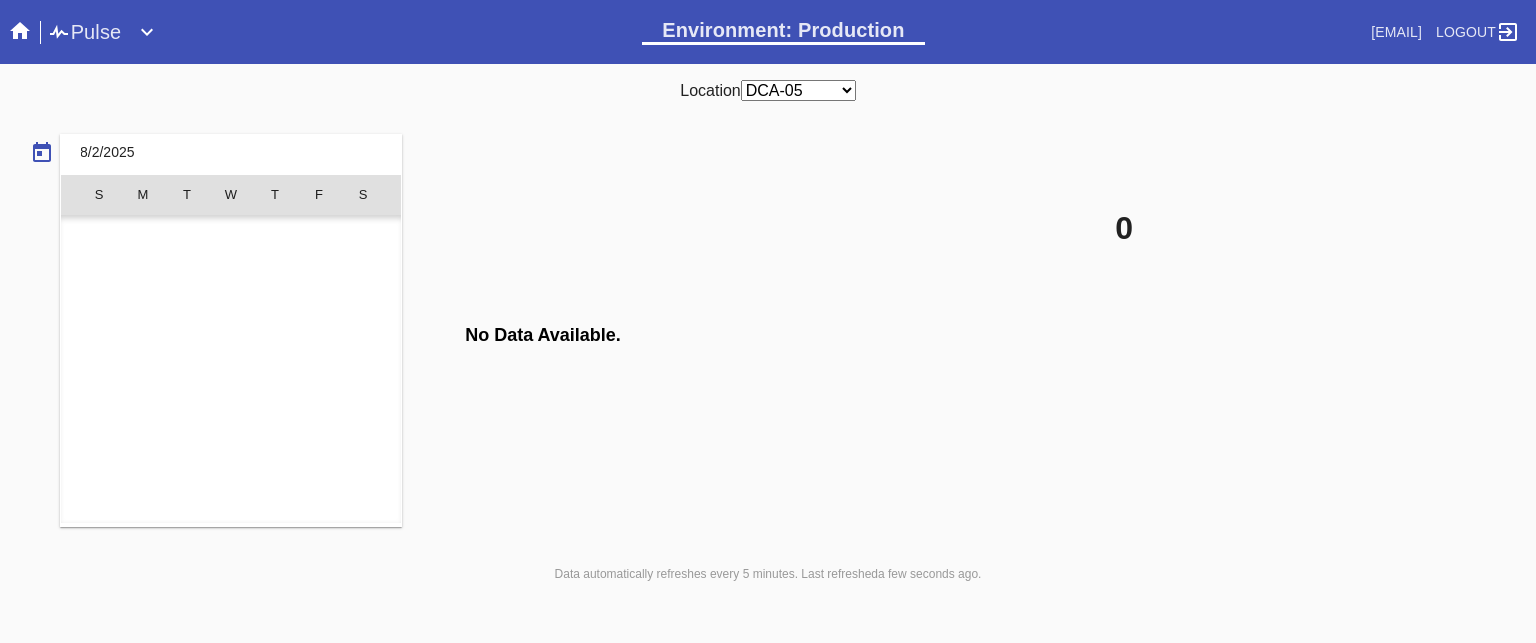 scroll, scrollTop: 462955, scrollLeft: 0, axis: vertical 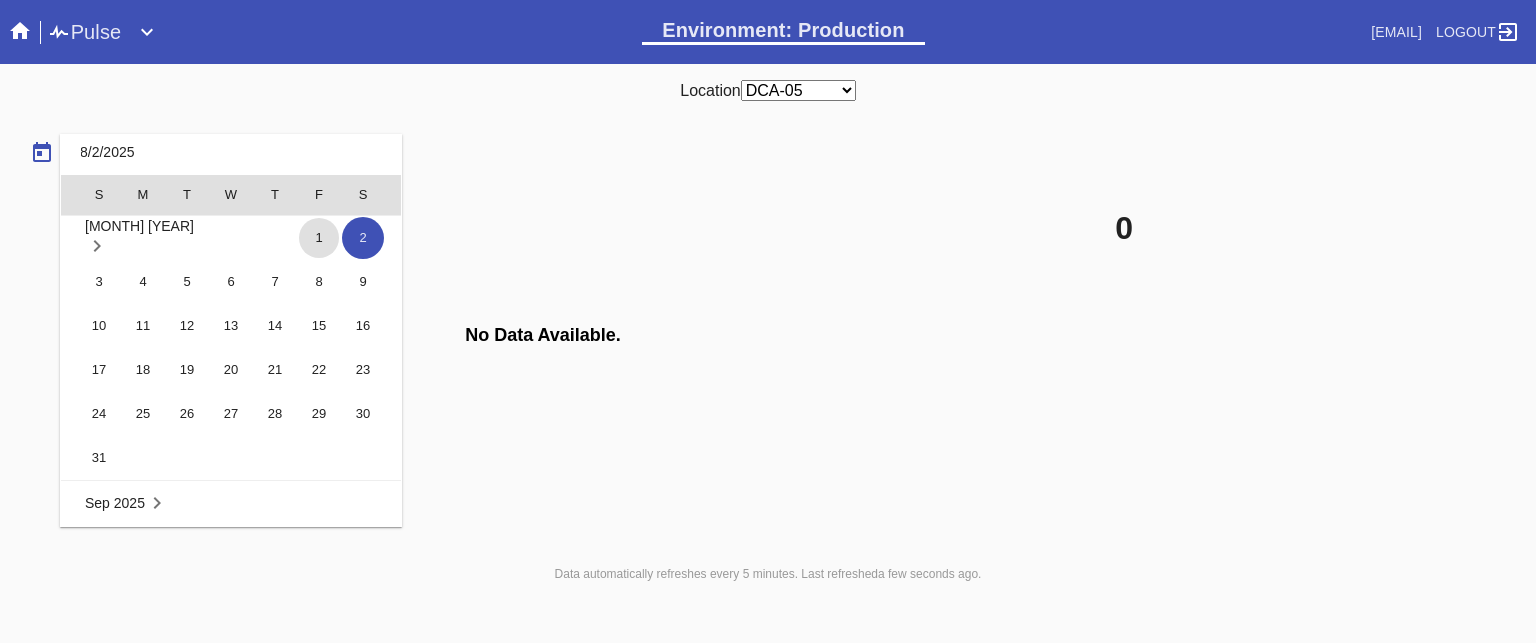 click on "1" at bounding box center [319, 238] 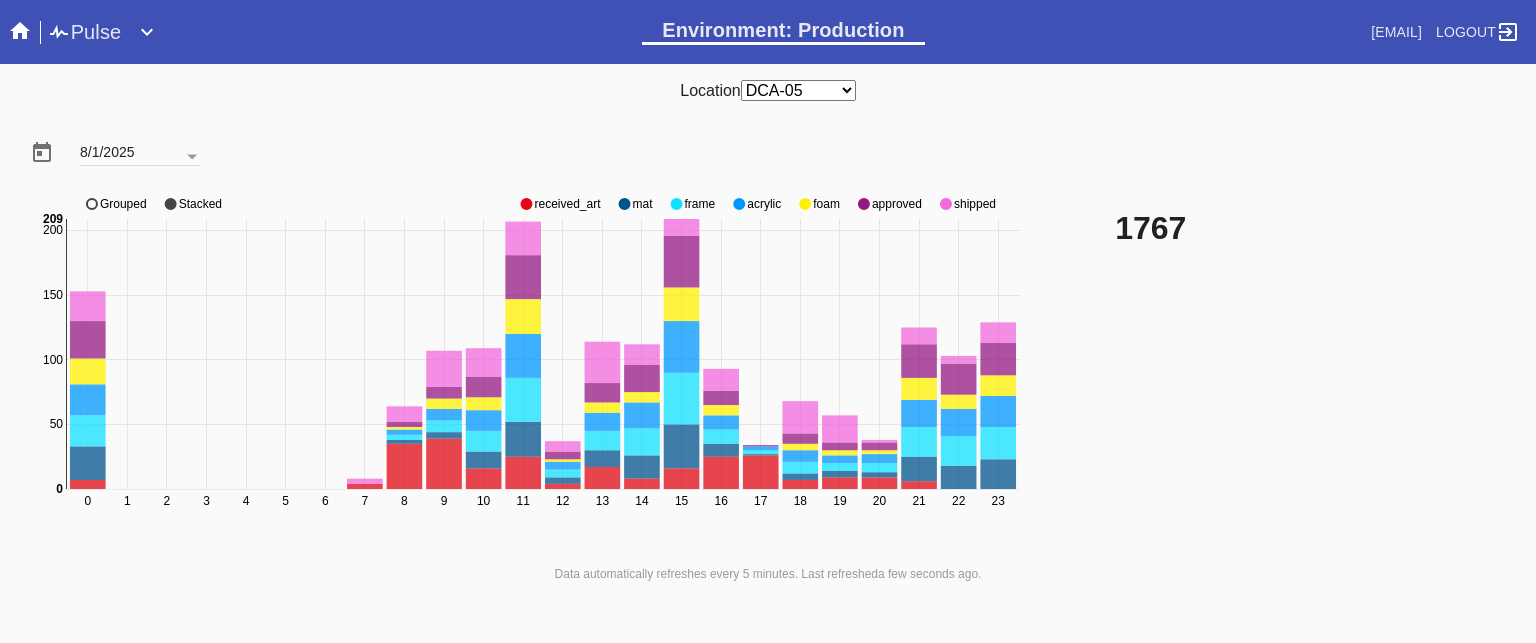 click on "approved" 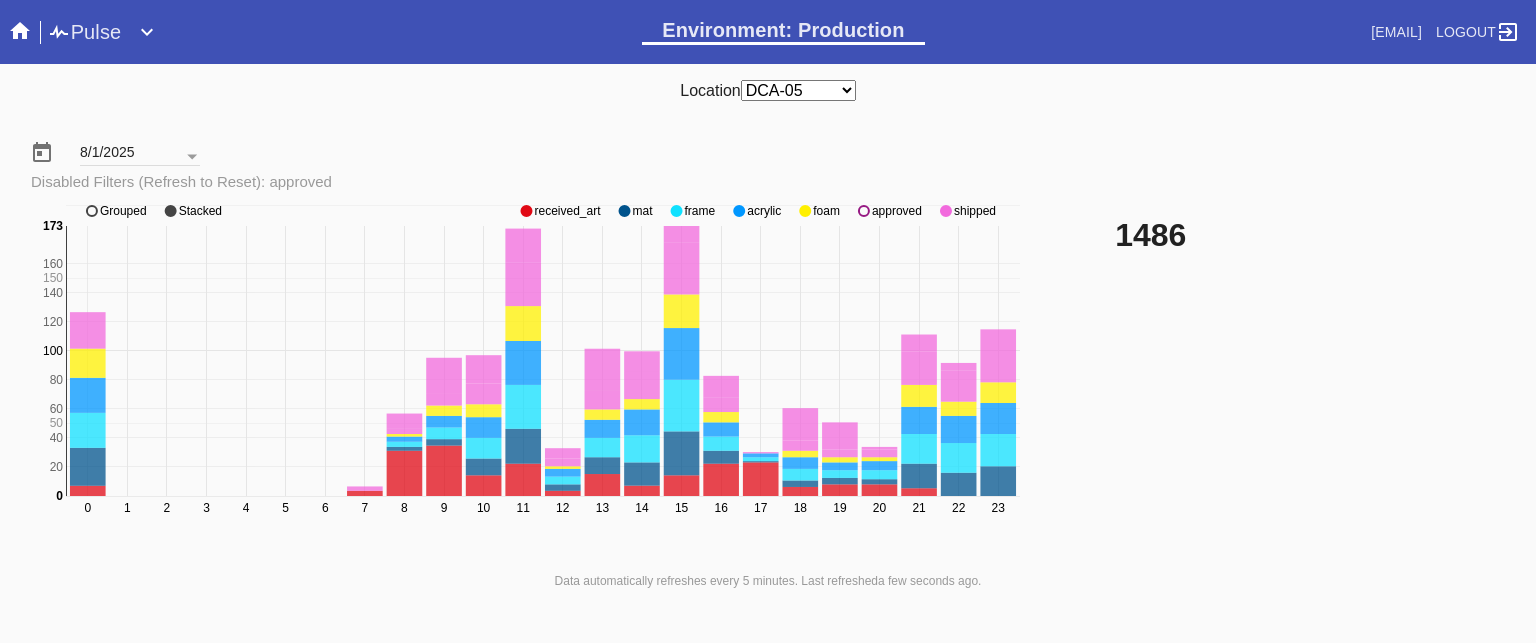 click on "approved" 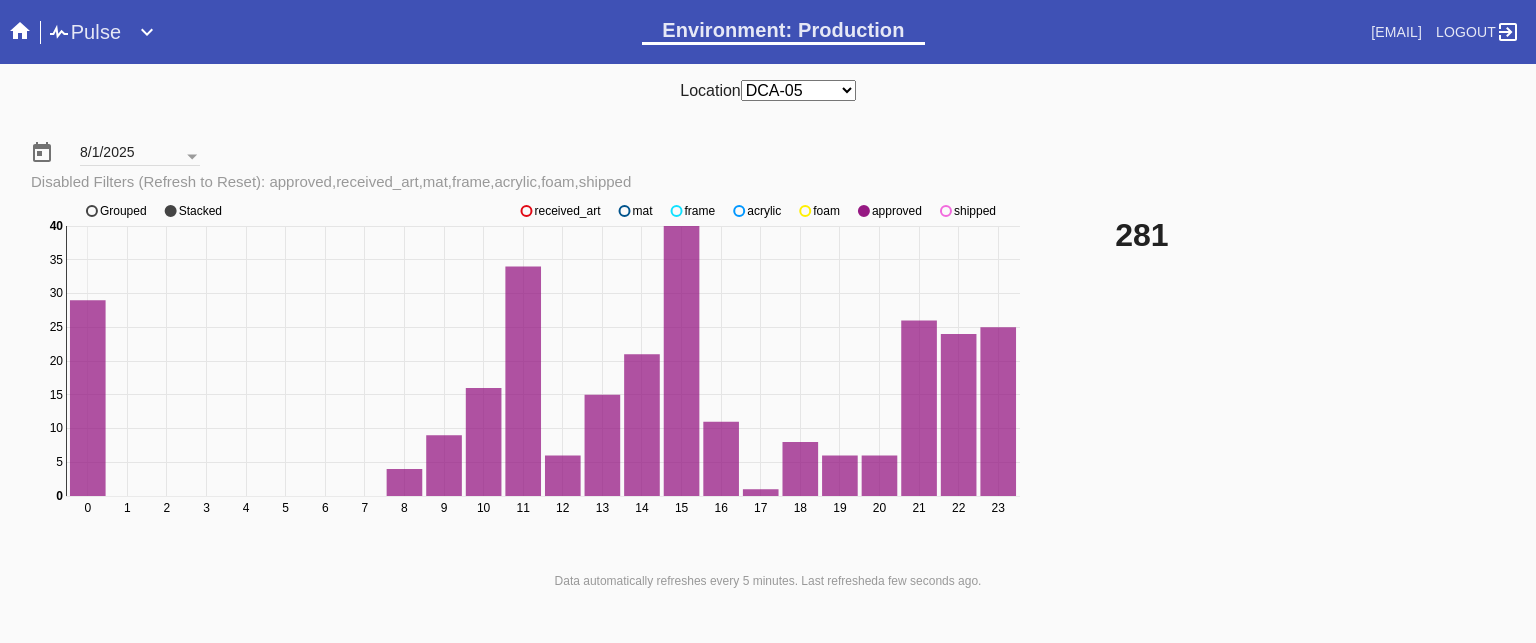 click on "shipped" 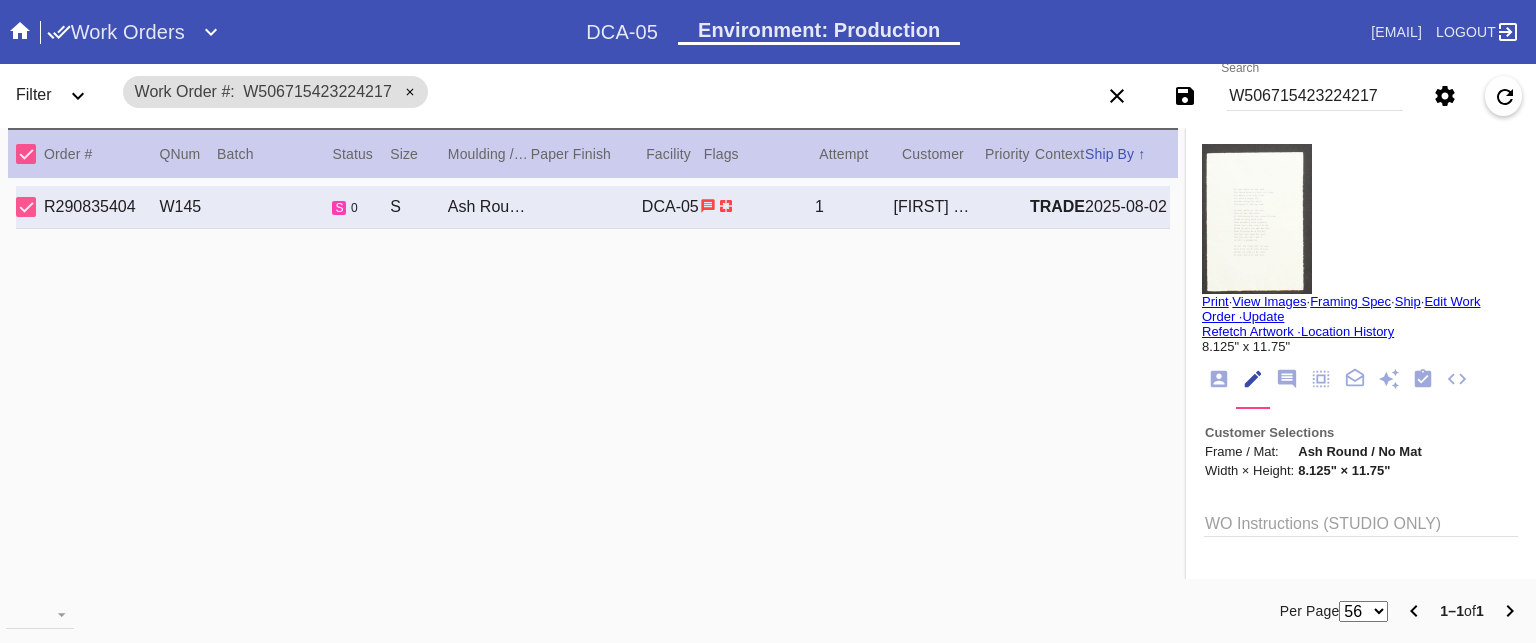 scroll, scrollTop: 0, scrollLeft: 0, axis: both 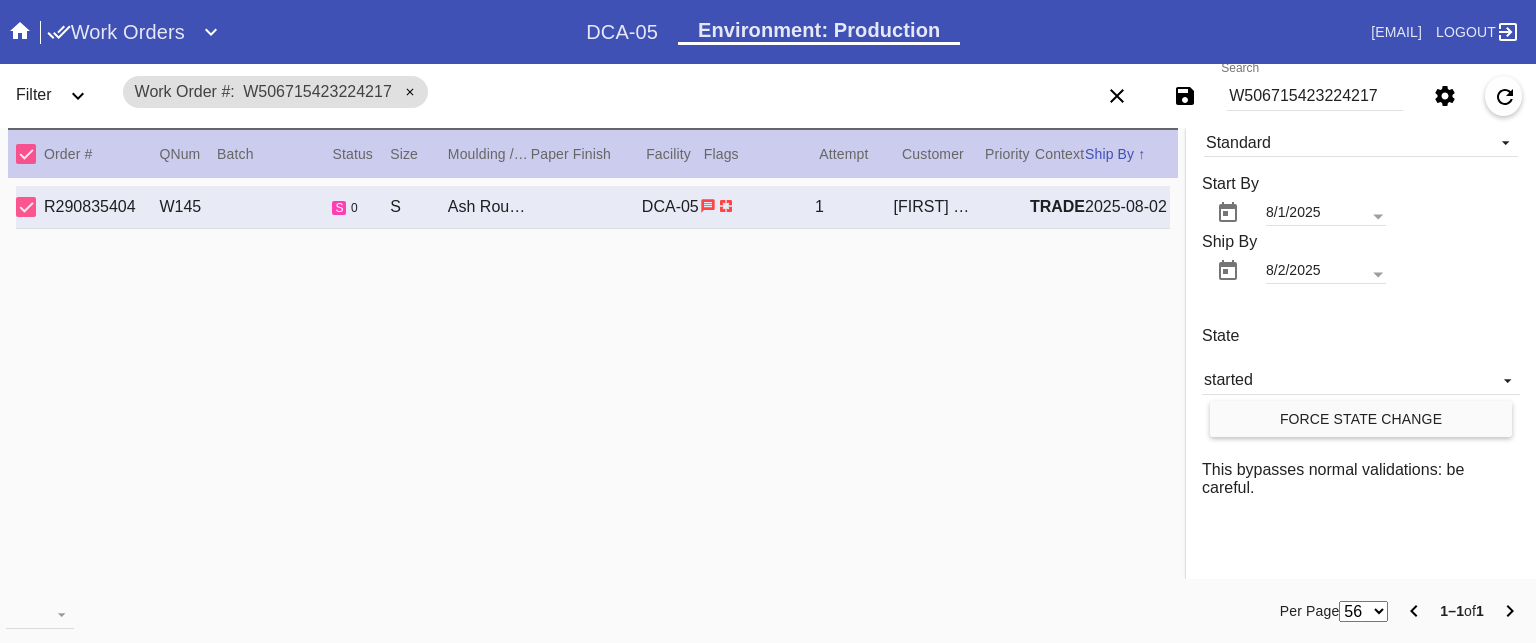 click on "W506715423224217" at bounding box center [1315, 96] 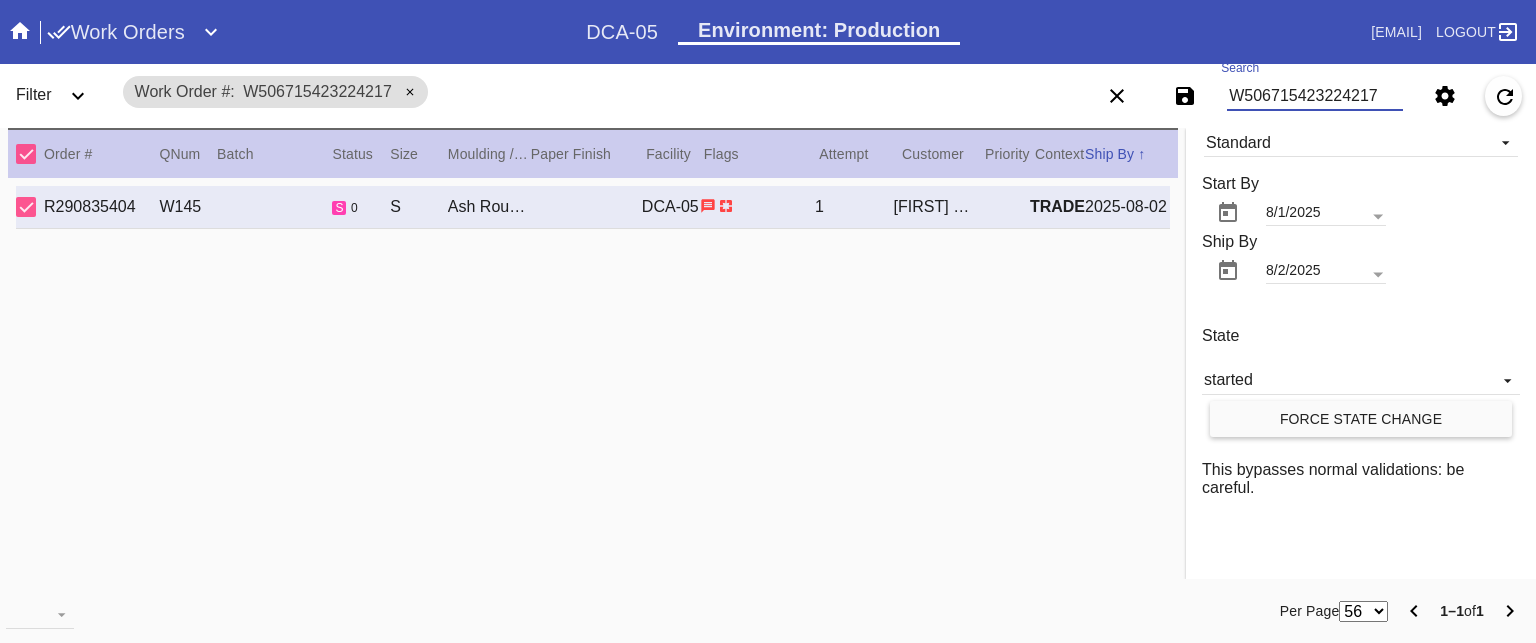 click on "W506715423224217" at bounding box center (1315, 96) 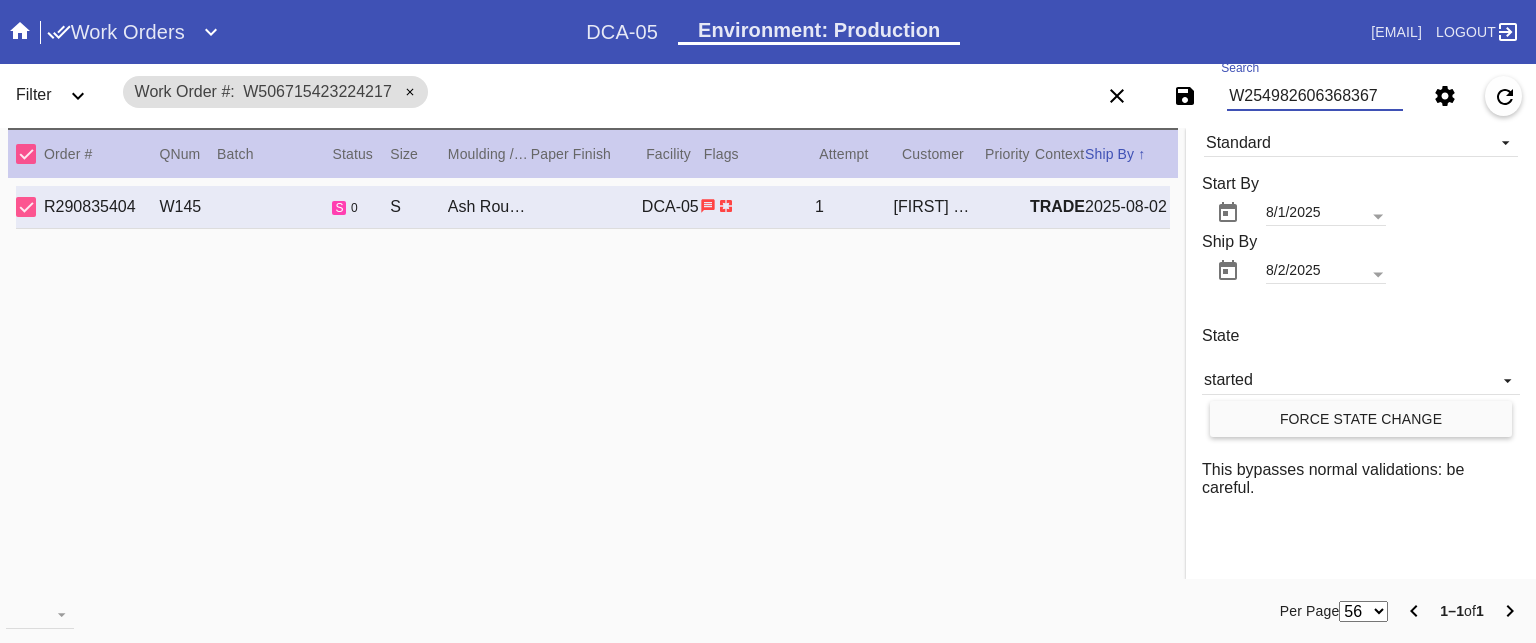 type on "W254982606368367" 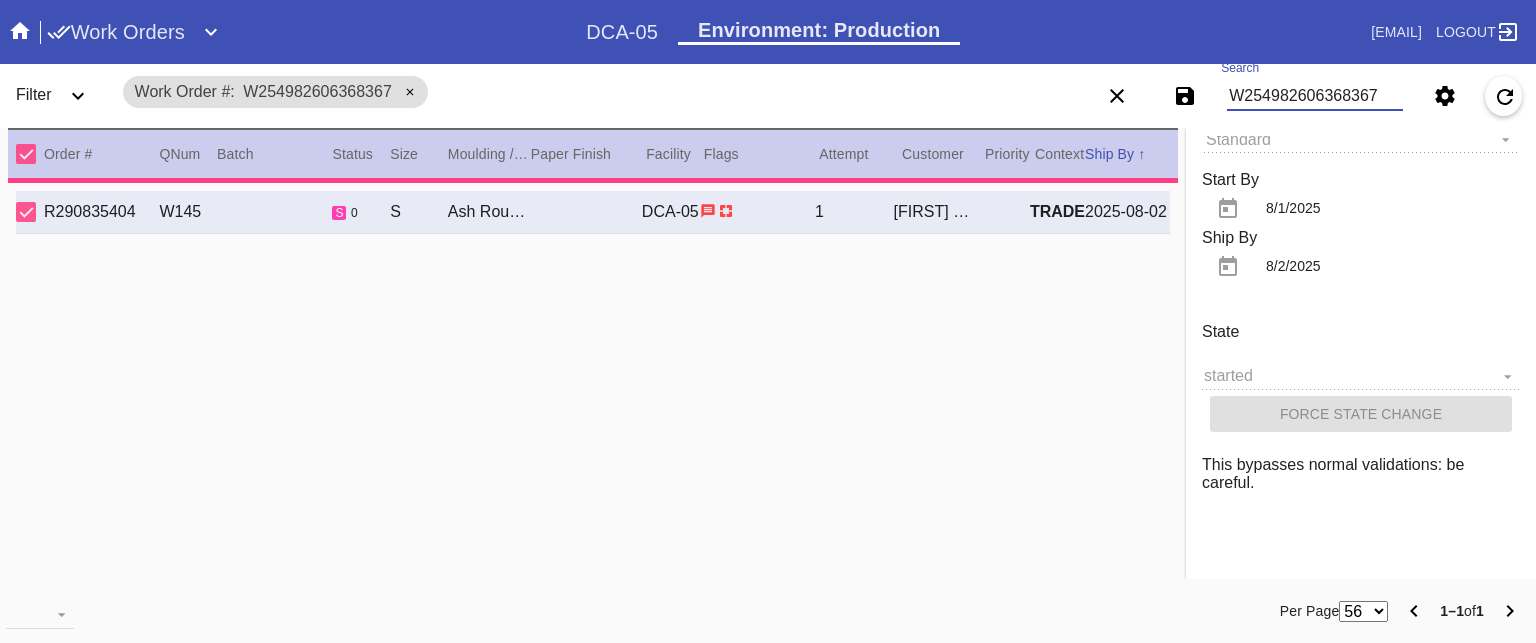 type on "25.75" 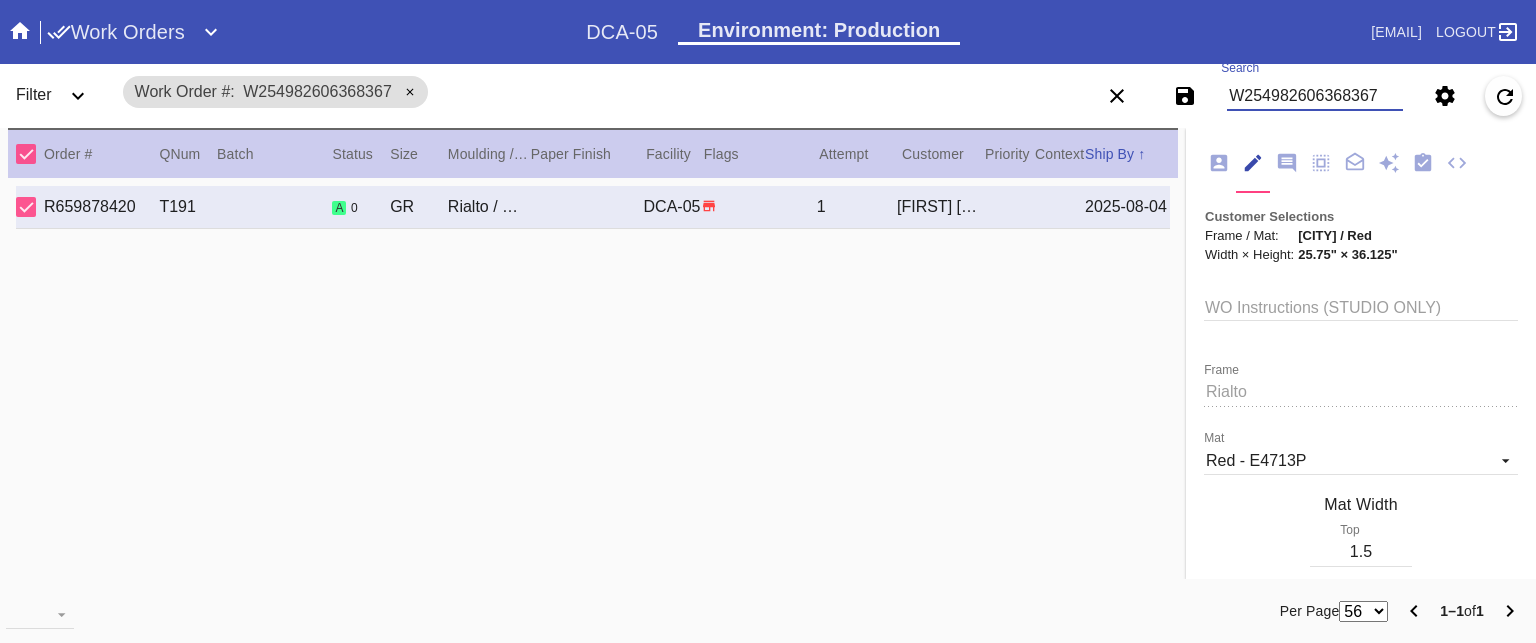 scroll, scrollTop: 0, scrollLeft: 0, axis: both 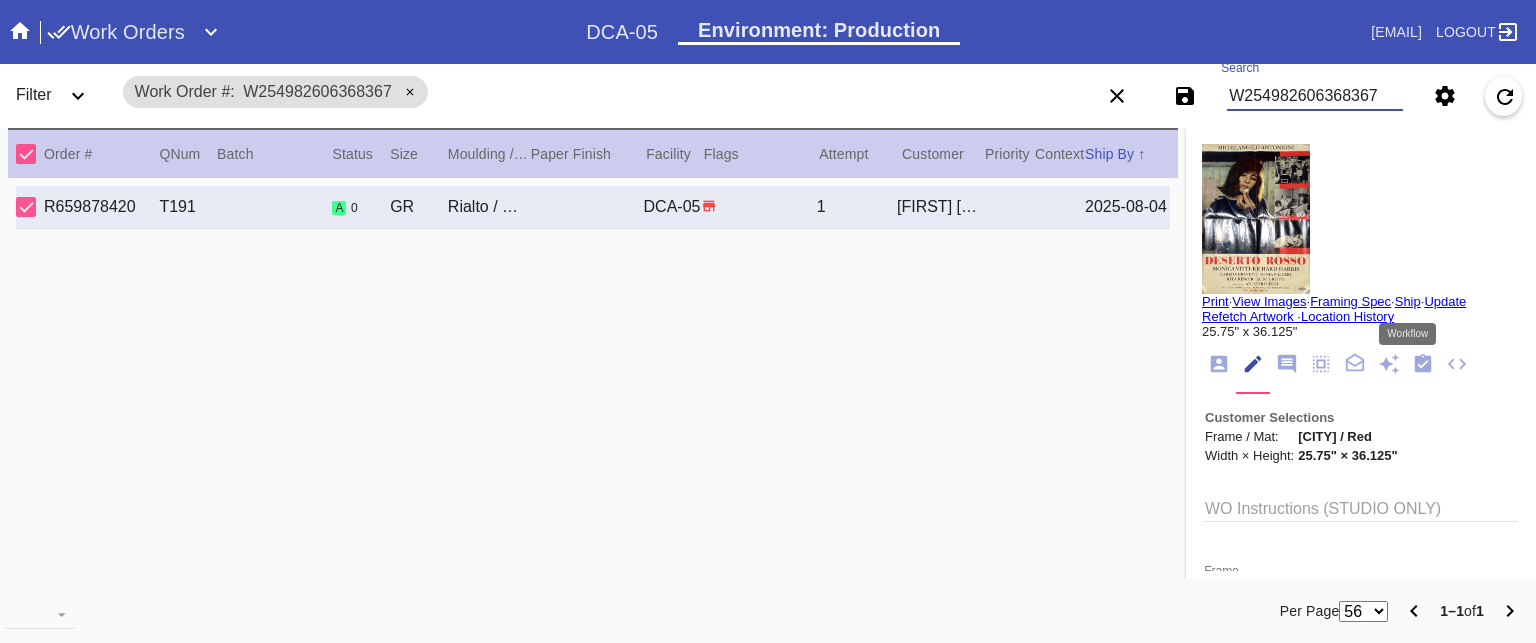 click 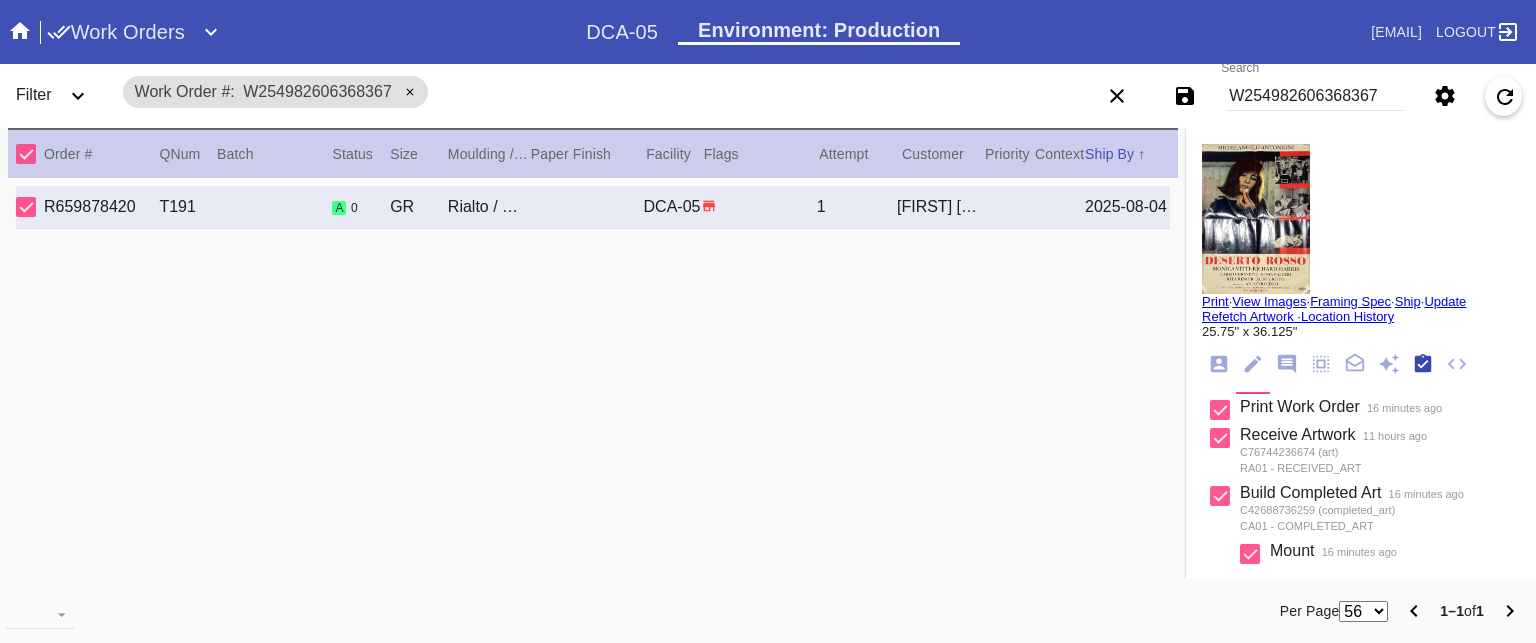 scroll, scrollTop: 321, scrollLeft: 0, axis: vertical 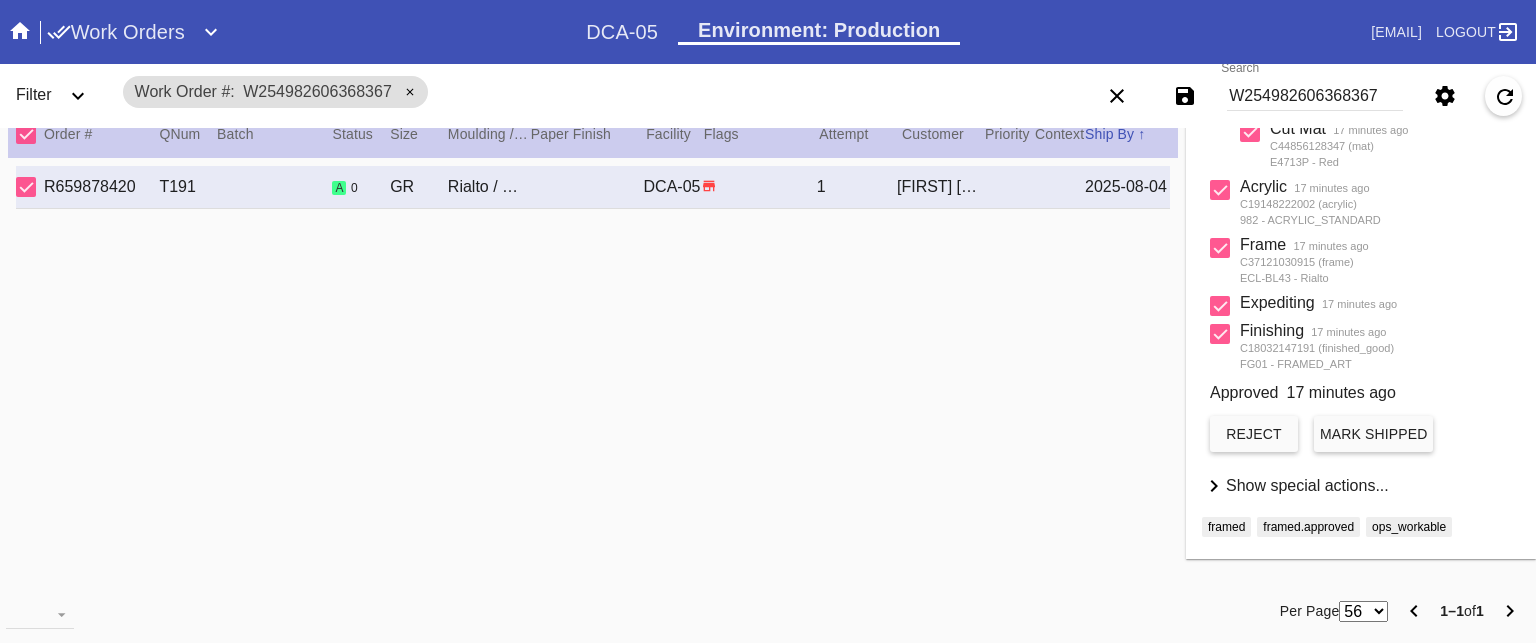 click on "W254982606368367" at bounding box center [1315, 96] 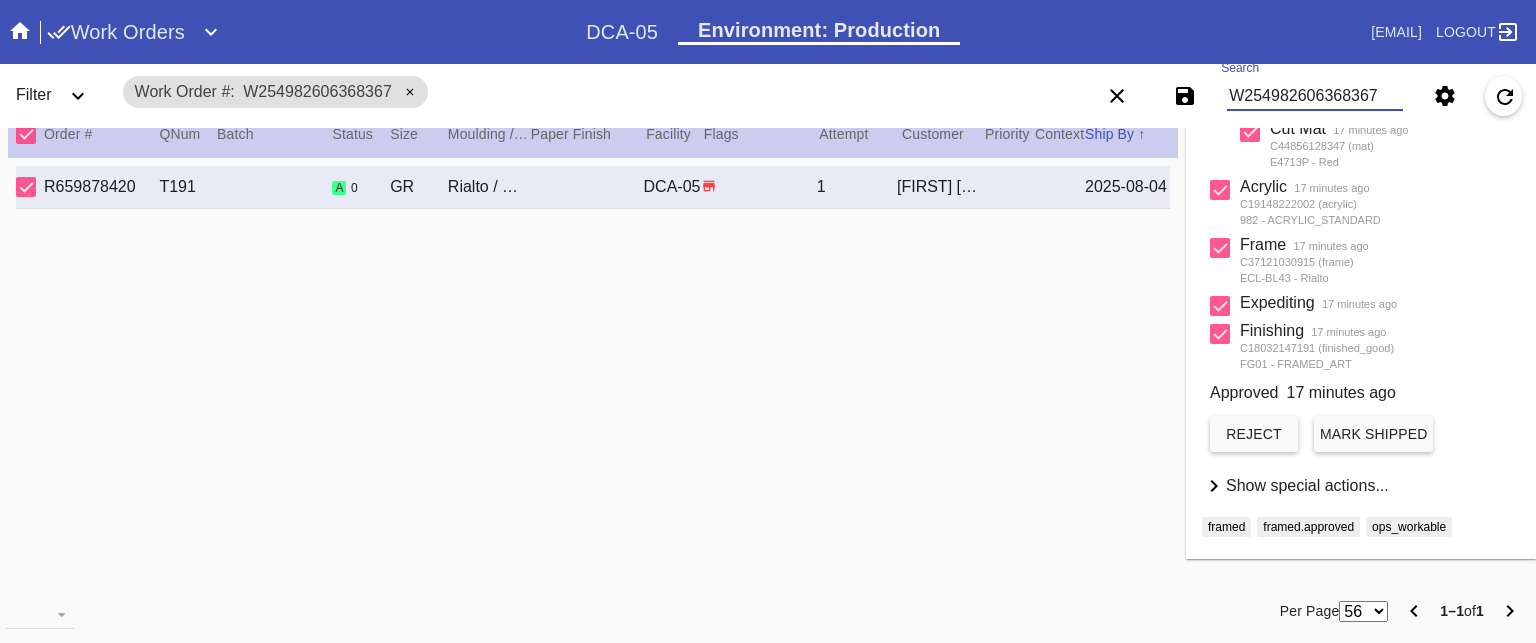 click on "W254982606368367" at bounding box center [1315, 96] 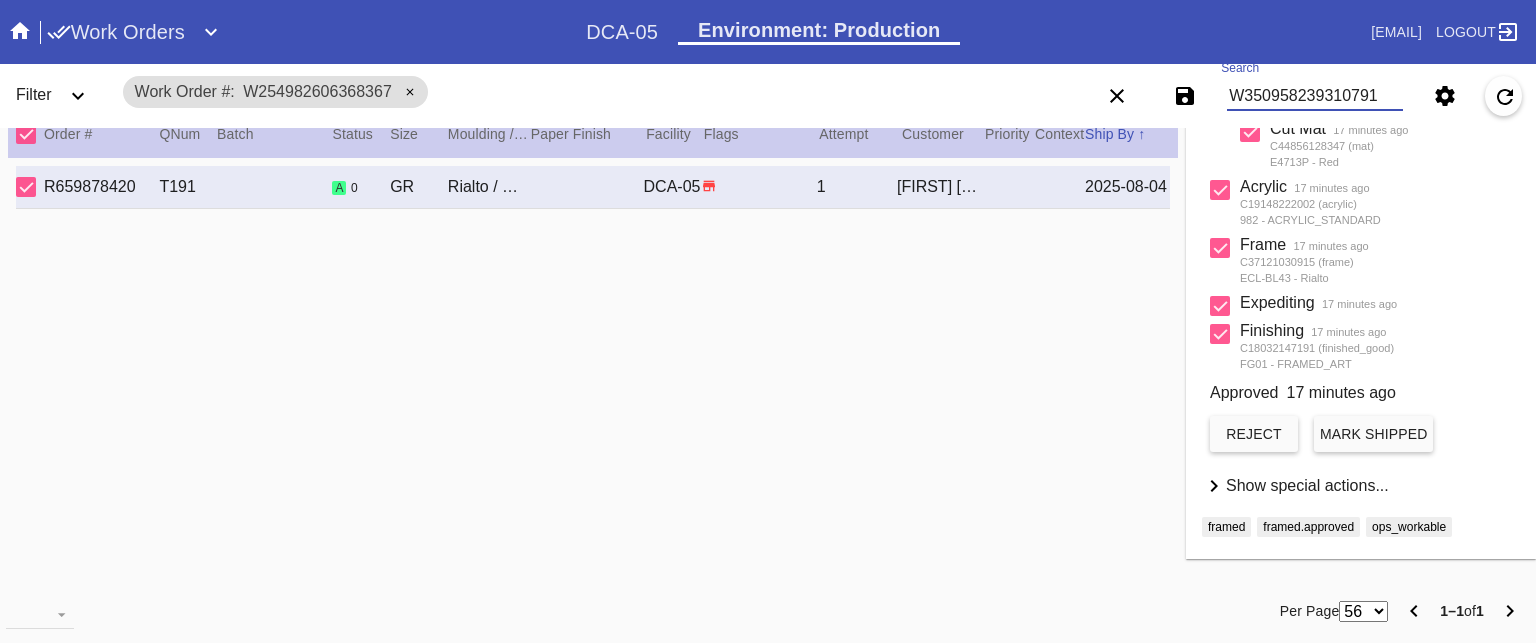 type on "W350958239310791" 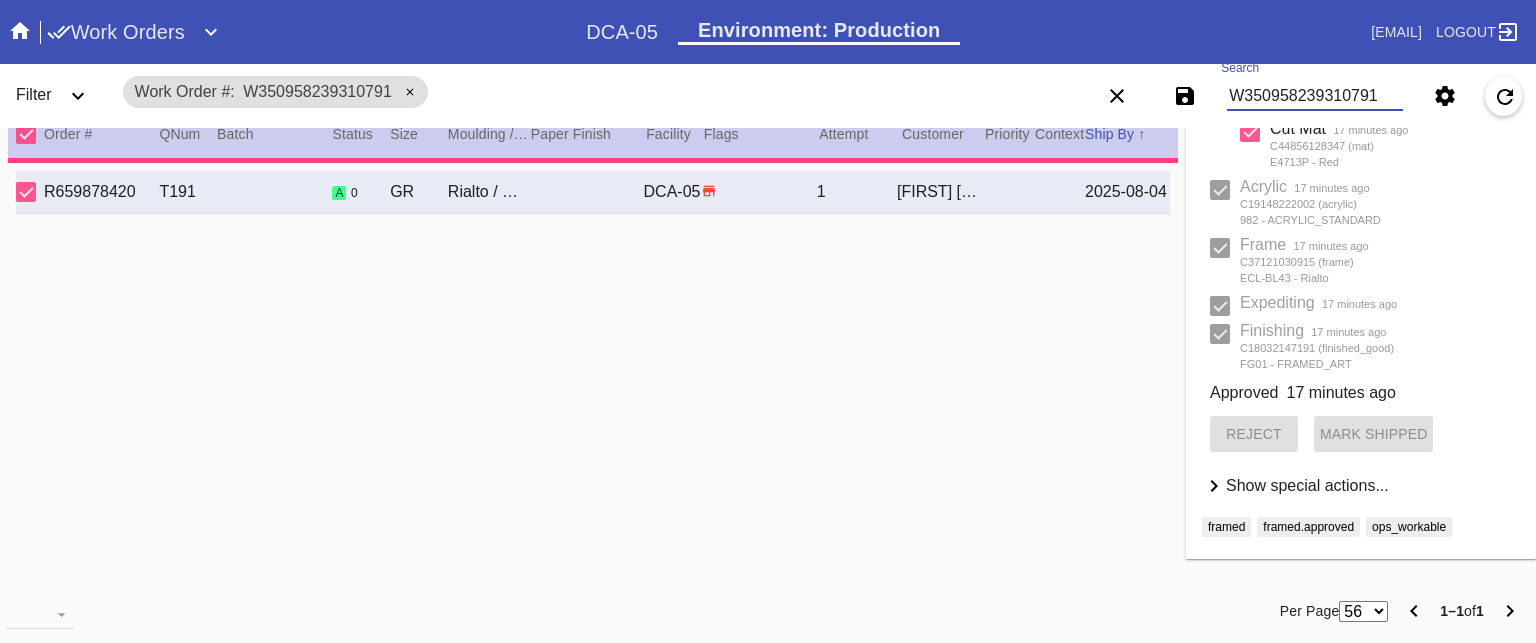 type on "3.0" 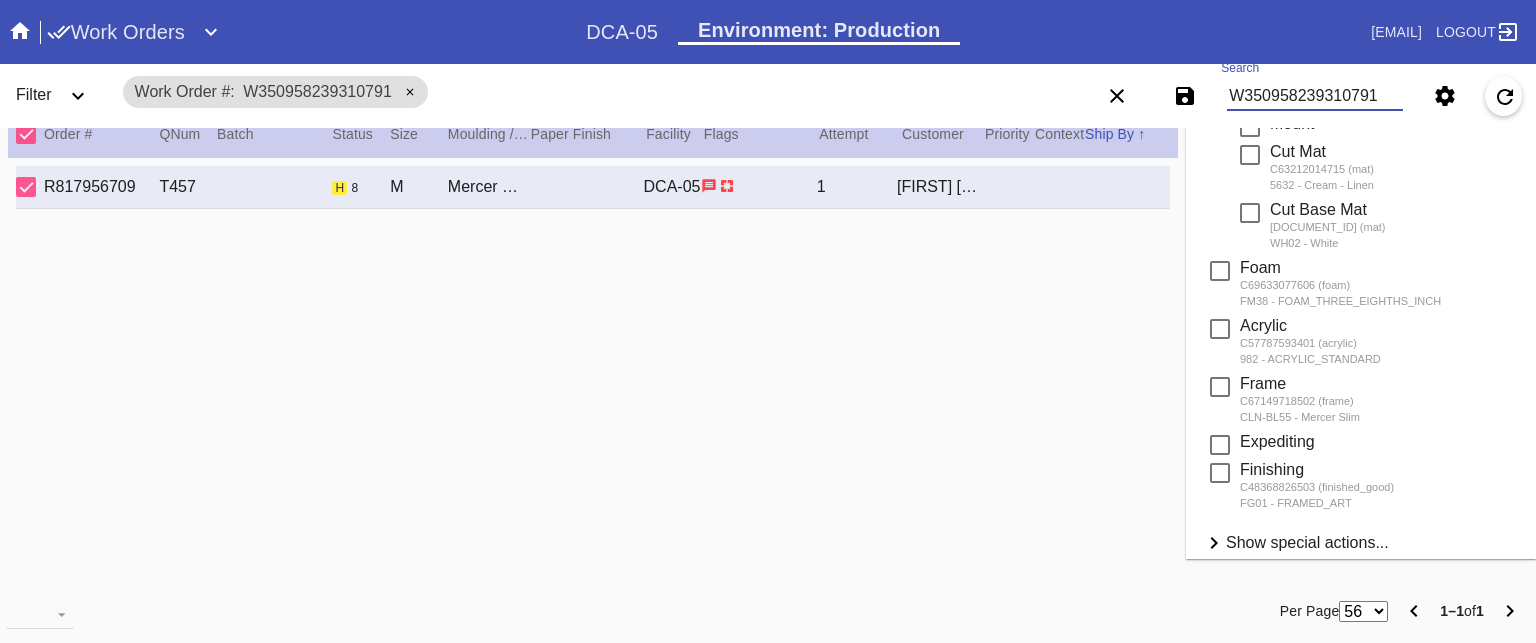 scroll, scrollTop: 540, scrollLeft: 0, axis: vertical 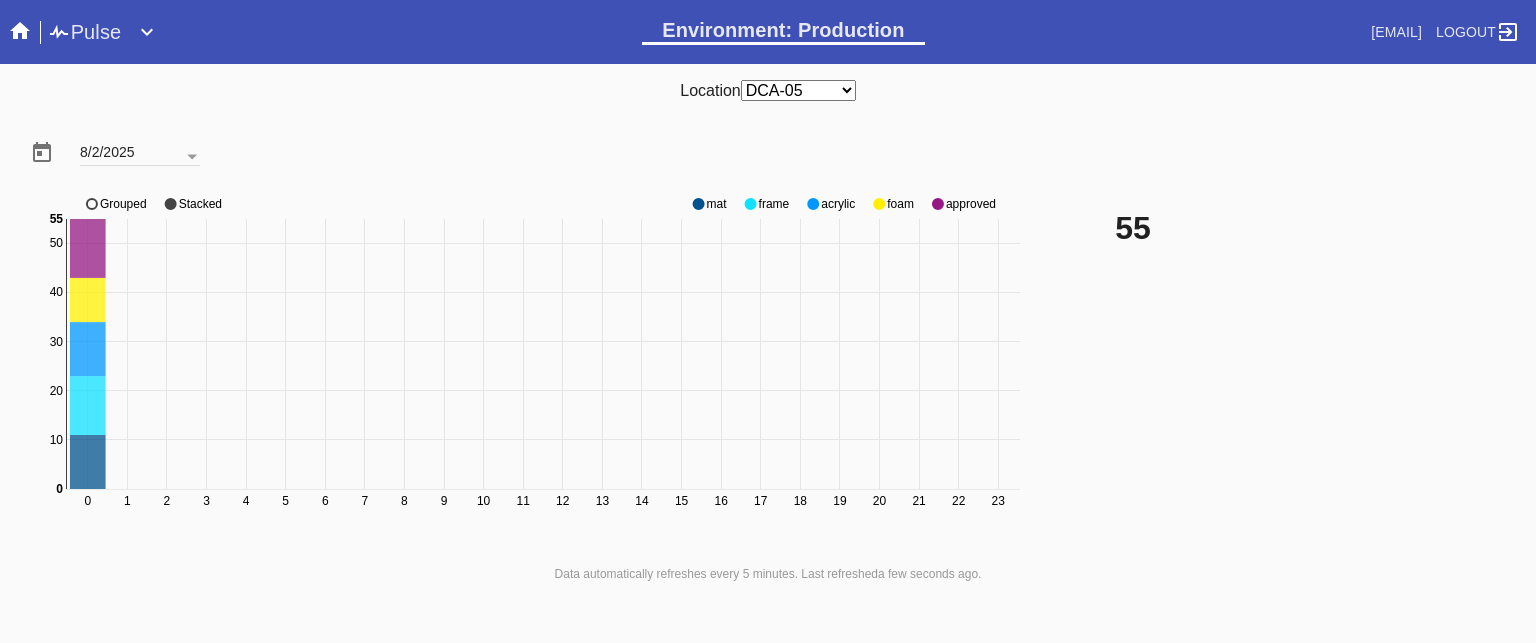 click on "0 1 2 3 4 5 6 7 8 9 10 11 12 13 14 15 16 17 18 19 20 21 22 23 0 10 20 30 40 50 0 55 mat frame acrylic foam approved Grouped Stacked" 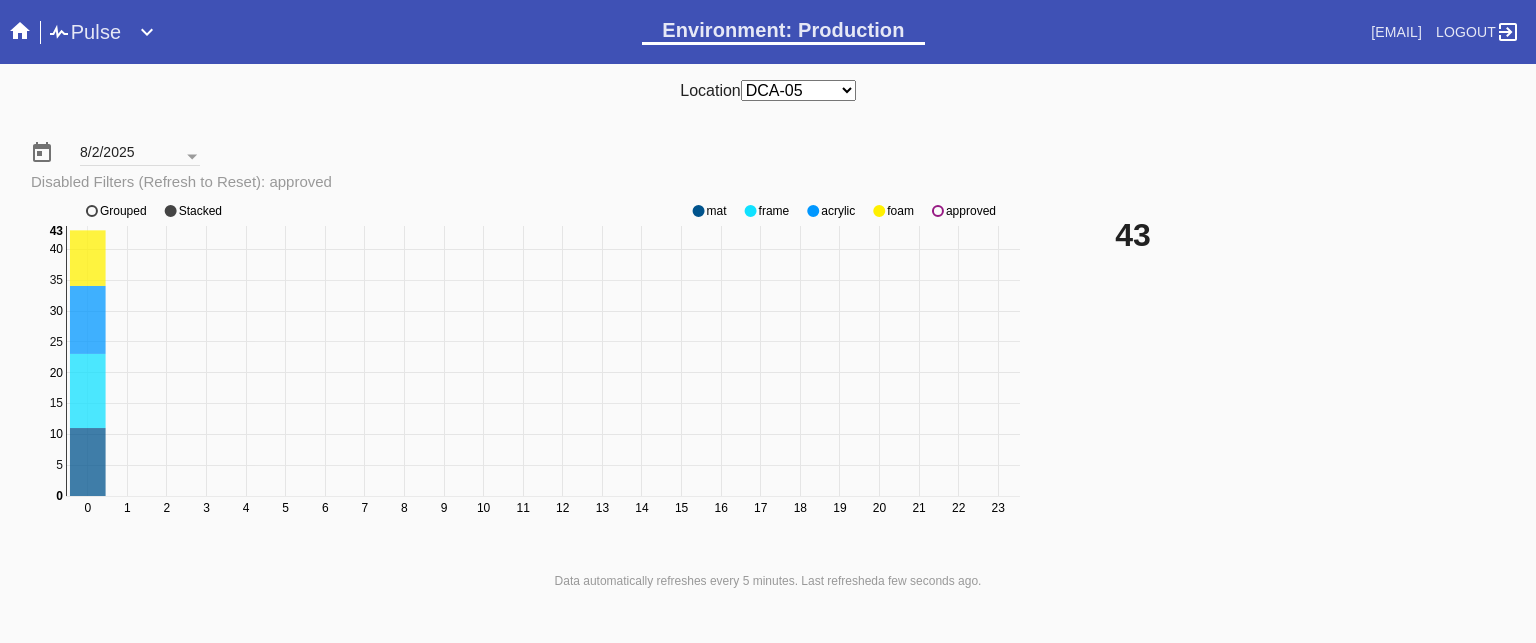 click on "approved" 